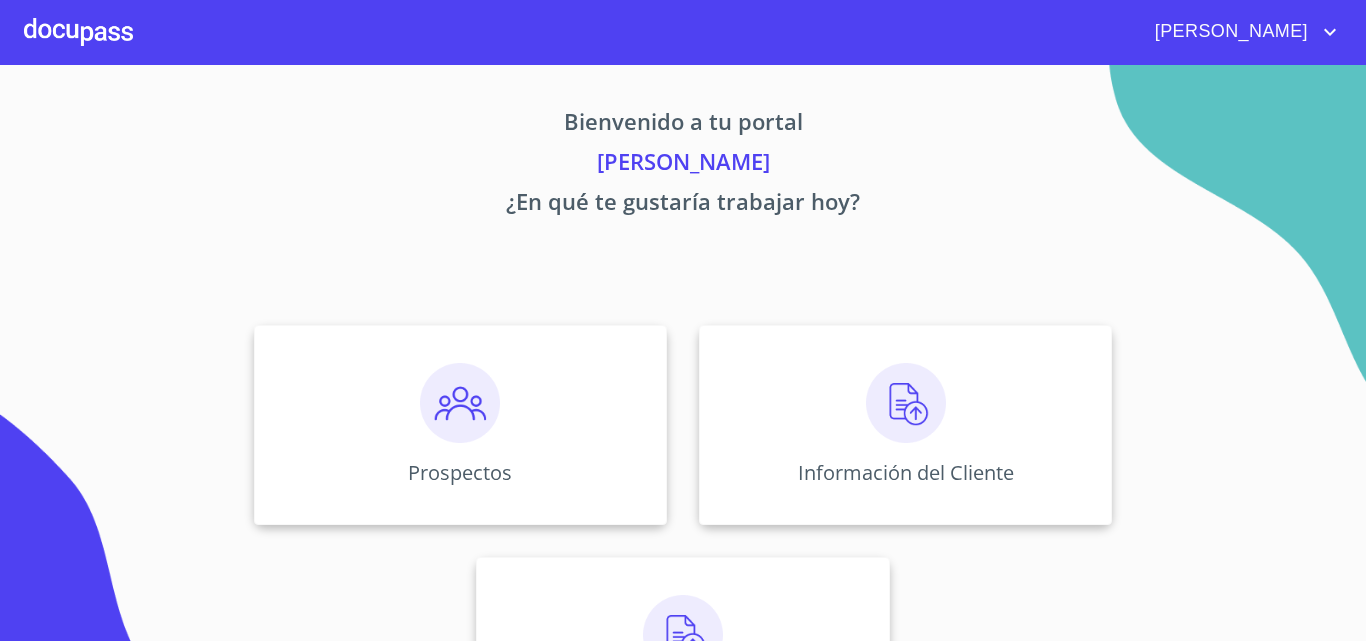 scroll, scrollTop: 0, scrollLeft: 0, axis: both 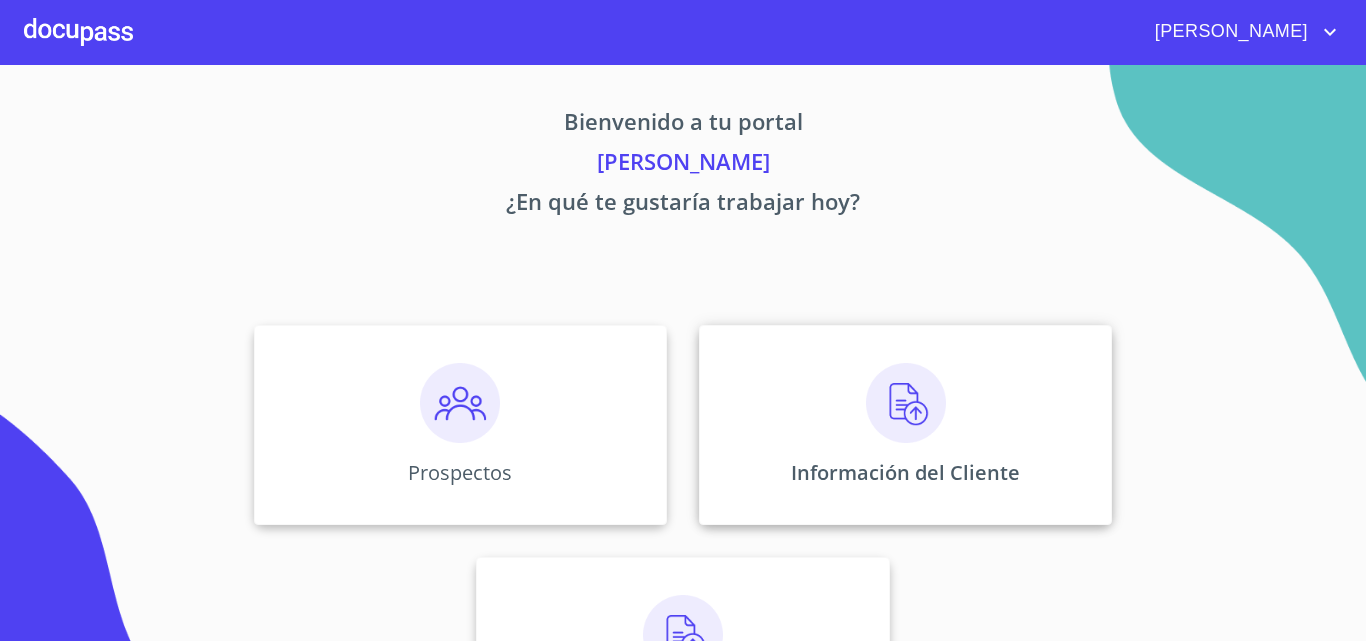click at bounding box center [906, 403] 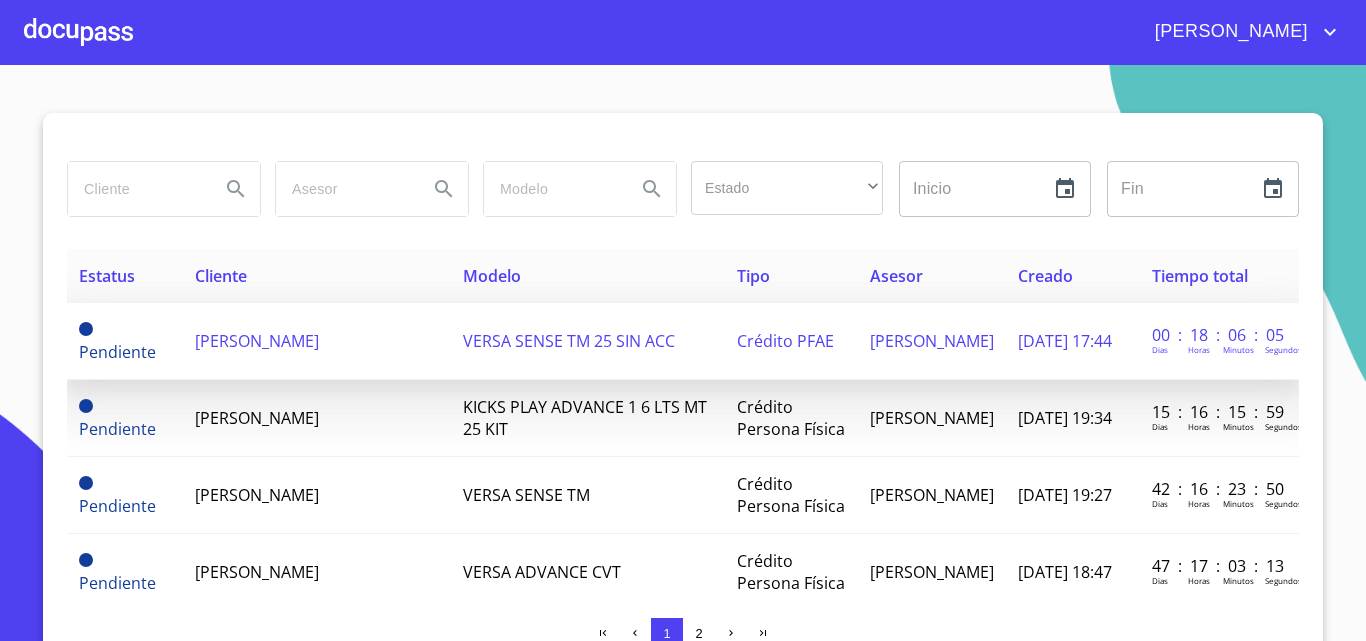 click on "[PERSON_NAME]" at bounding box center [257, 341] 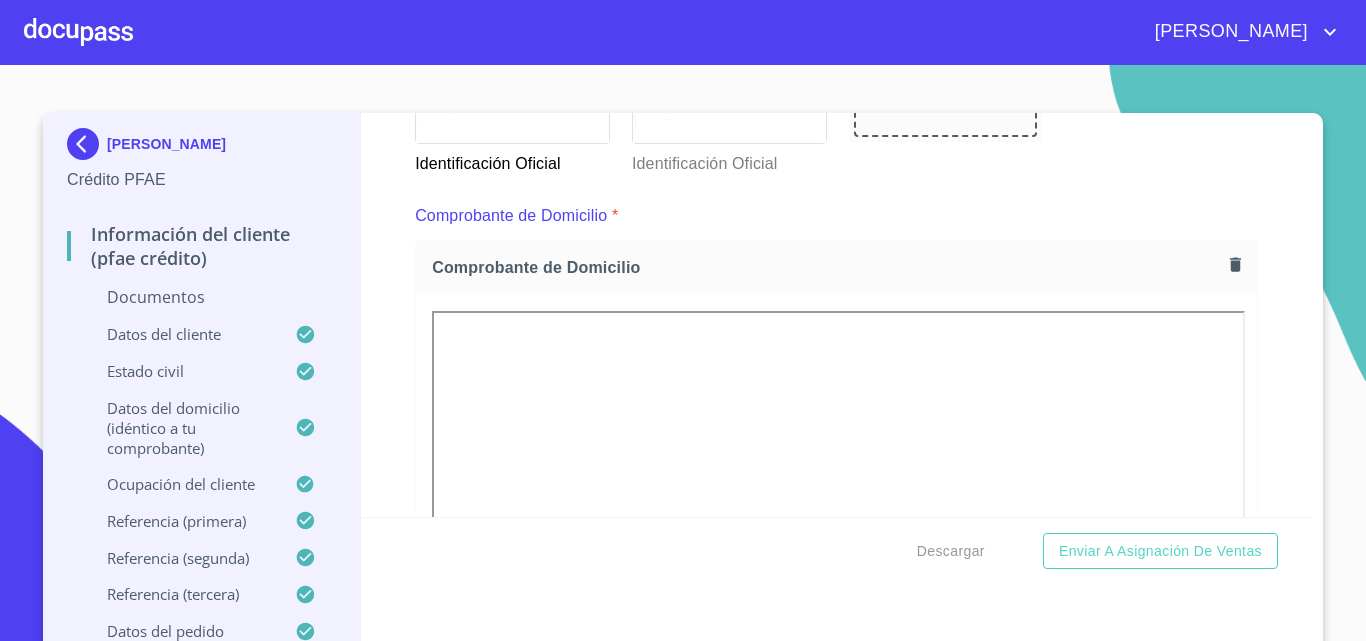 scroll, scrollTop: 995, scrollLeft: 0, axis: vertical 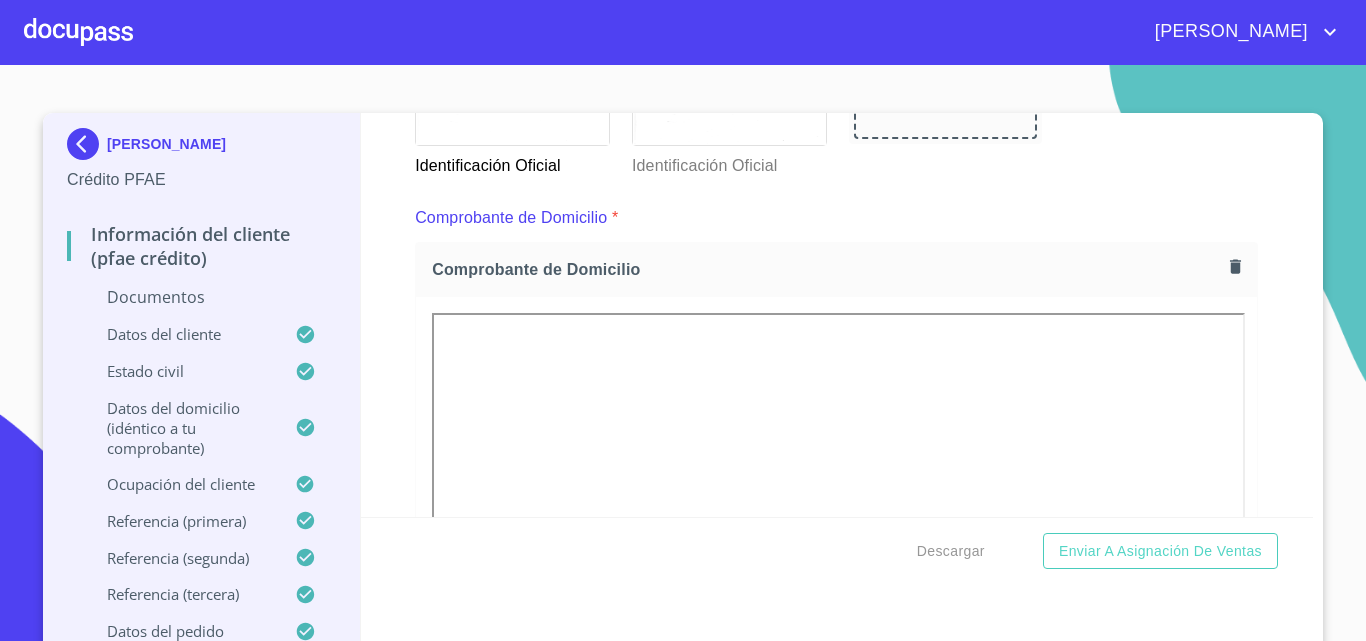 click 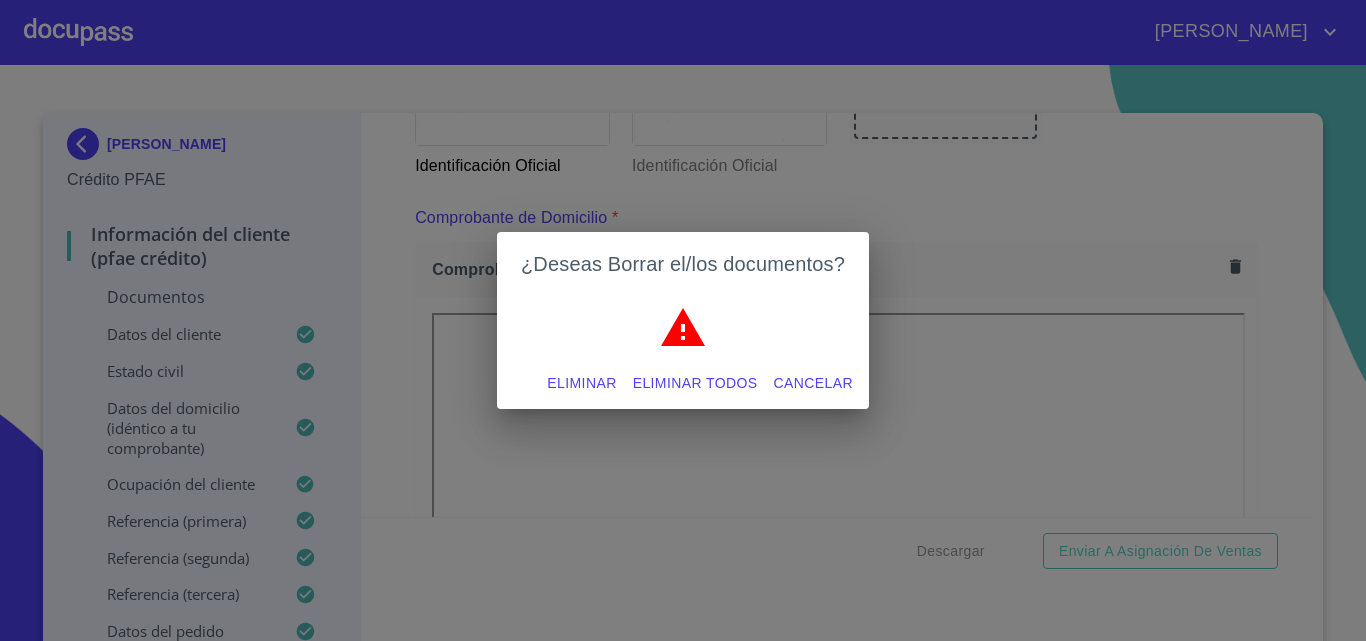 click on "Eliminar" at bounding box center [581, 383] 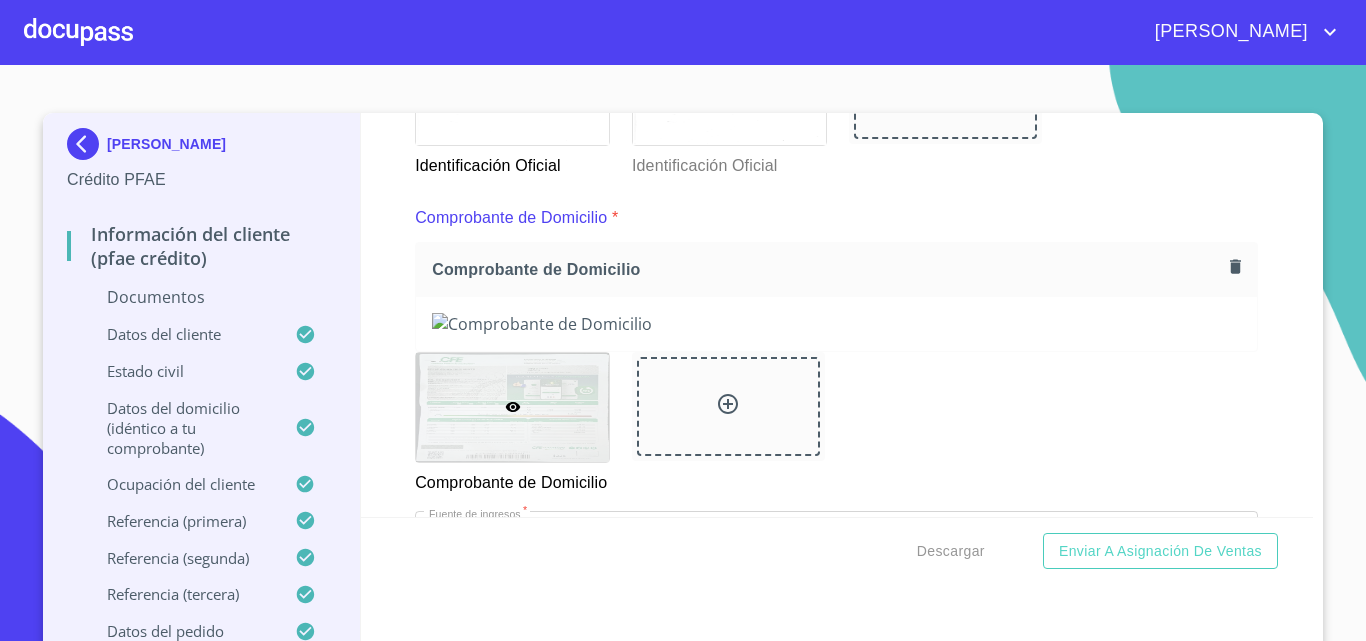 click on "[PERSON_NAME] PFAE Información del cliente (PFAE crédito) Documentos Datos del cliente Estado Civil Datos del domicilio (idéntico a tu comprobante) Ocupación del Cliente Referencia (primera) Referencia (segunda) Referencia (tercera) Datos del pedido Información del cliente (PFAE crédito)   Documentos Documento de identificación.   * INE ​ Identificación Oficial * Identificación Oficial Identificación Oficial Identificación Oficial Comprobante de Domicilio * Comprobante de Domicilio Comprobante de [PERSON_NAME] de ingresos   * Independiente/Dueño de negocio/Persona Moral ​ Comprobante de Ingresos mes 1 * Comprobante de Ingresos mes 1 Comprobante de Ingresos mes 1 Comprobante de Ingresos mes 2 * Comprobante de Ingresos mes 2 Comprobante de Ingresos mes 2 Comprobante de Ingresos mes 3 * Arrastra o selecciona el (los) documento(s) para agregar CURP * CURP CURP Constancia de situación fiscal Constancia de situación fiscal Constancia de situación fiscal Datos del cliente" at bounding box center (683, 385) 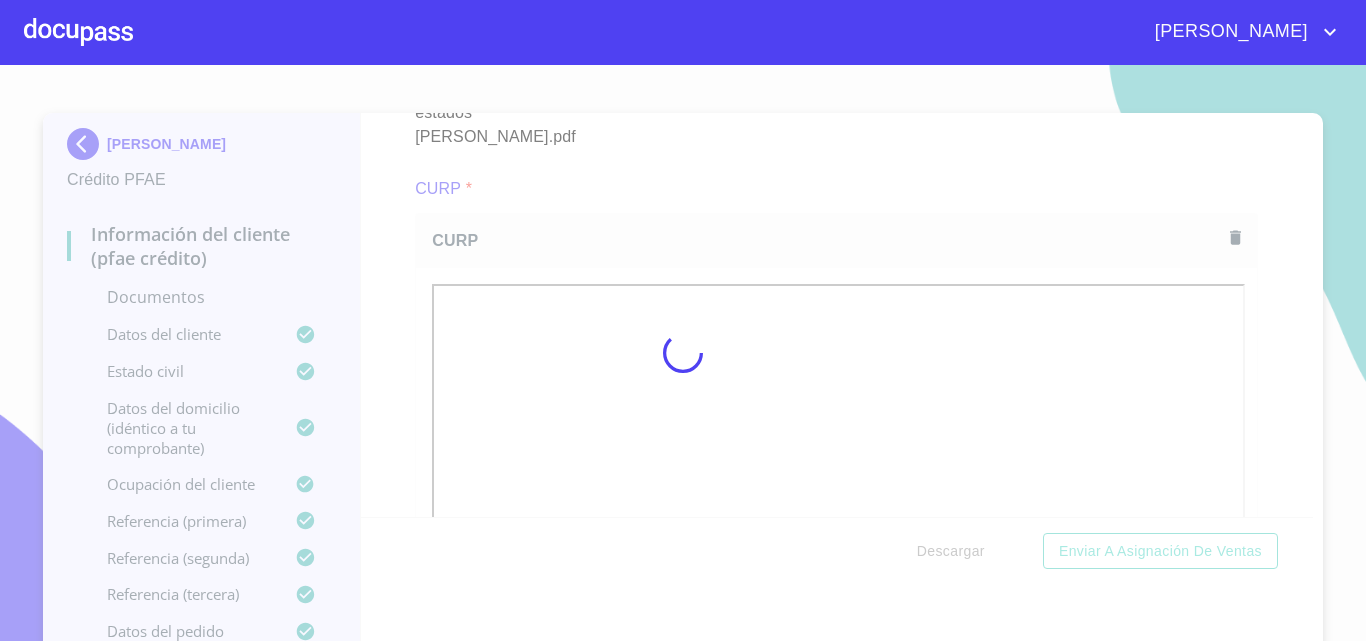 scroll, scrollTop: 4364, scrollLeft: 0, axis: vertical 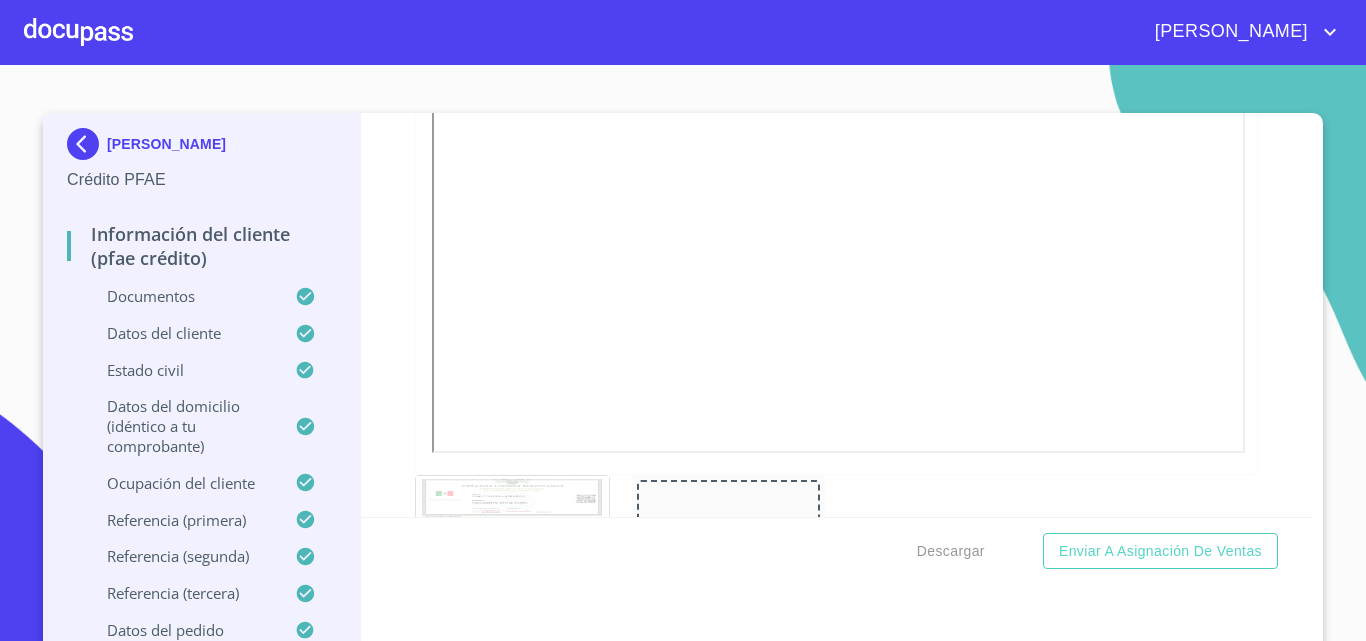 click on "Información del cliente (PFAE crédito)   Documentos Documento de identificación.   * INE ​ Identificación Oficial * Identificación Oficial Identificación Oficial Identificación Oficial Comprobante de Domicilio * Comprobante de Domicilio Comprobante de [PERSON_NAME] de ingresos   * Independiente/Dueño de negocio/Persona Moral ​ Comprobante de Ingresos mes 1 * Comprobante de Ingresos mes 1 Comprobante de Ingresos mes 1 Comprobante de Ingresos mes 2 * Comprobante de Ingresos mes 2 Comprobante de Ingresos mes 2 Comprobante de Ingresos mes 3 * Comprobante de Ingresos mes 3 Comprobante de Ingresos mes 3 CURP * CURP CURP Constancia de situación fiscal Constancia de situación fiscal Constancia de situación fiscal Datos del cliente Apellido Paterno   * [PERSON_NAME] ​ Apellido Materno   * AVIÑA ​ Primer nombre   * [PERSON_NAME] ​ Segundo Nombre ​ Fecha de nacimiento * [DEMOGRAPHIC_DATA] ​ RFC   * OIAH730309LE3 ​ CURP   * OIAH730309HJCRVR05 ​ ID de Identificación 2013034074 ​   *" at bounding box center [837, 315] 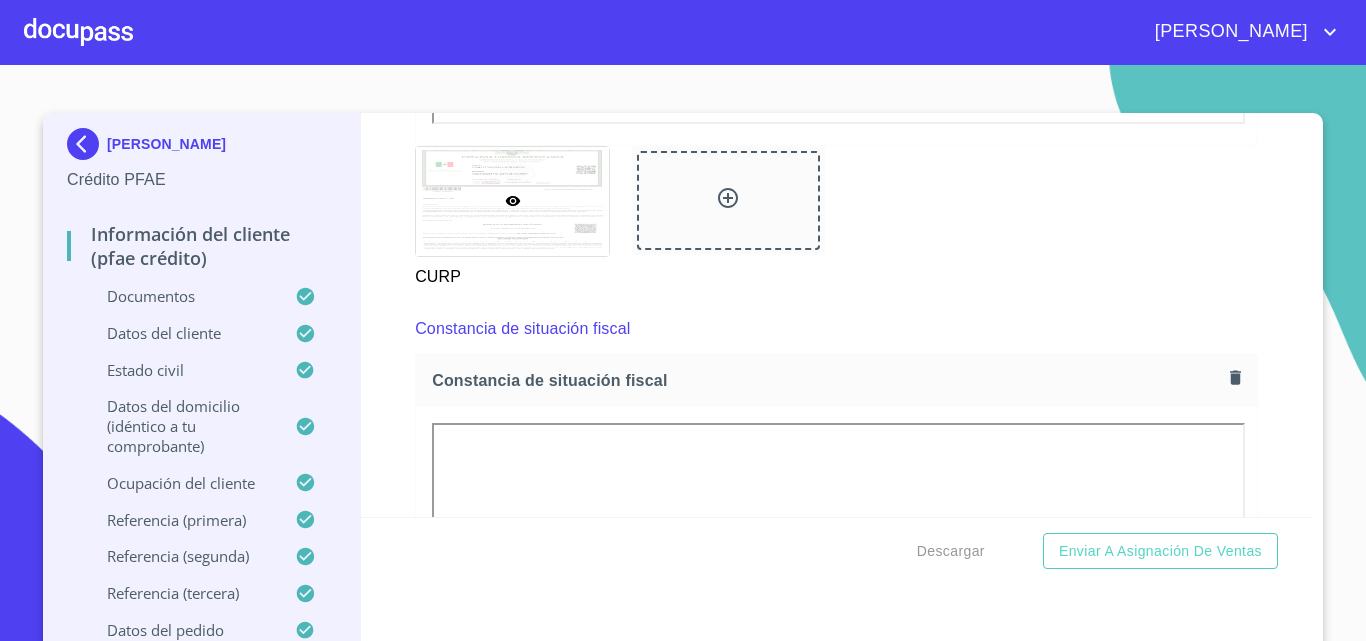 scroll, scrollTop: 4764, scrollLeft: 0, axis: vertical 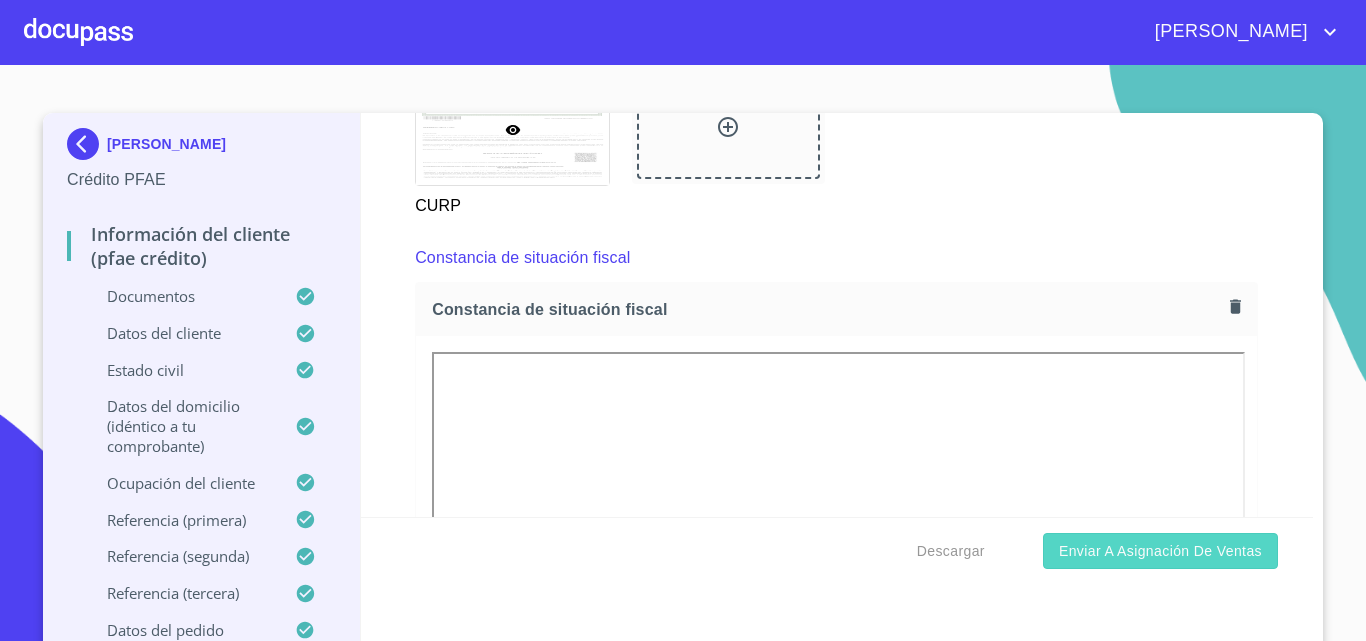 click on "Enviar a Asignación de Ventas" at bounding box center (1160, 551) 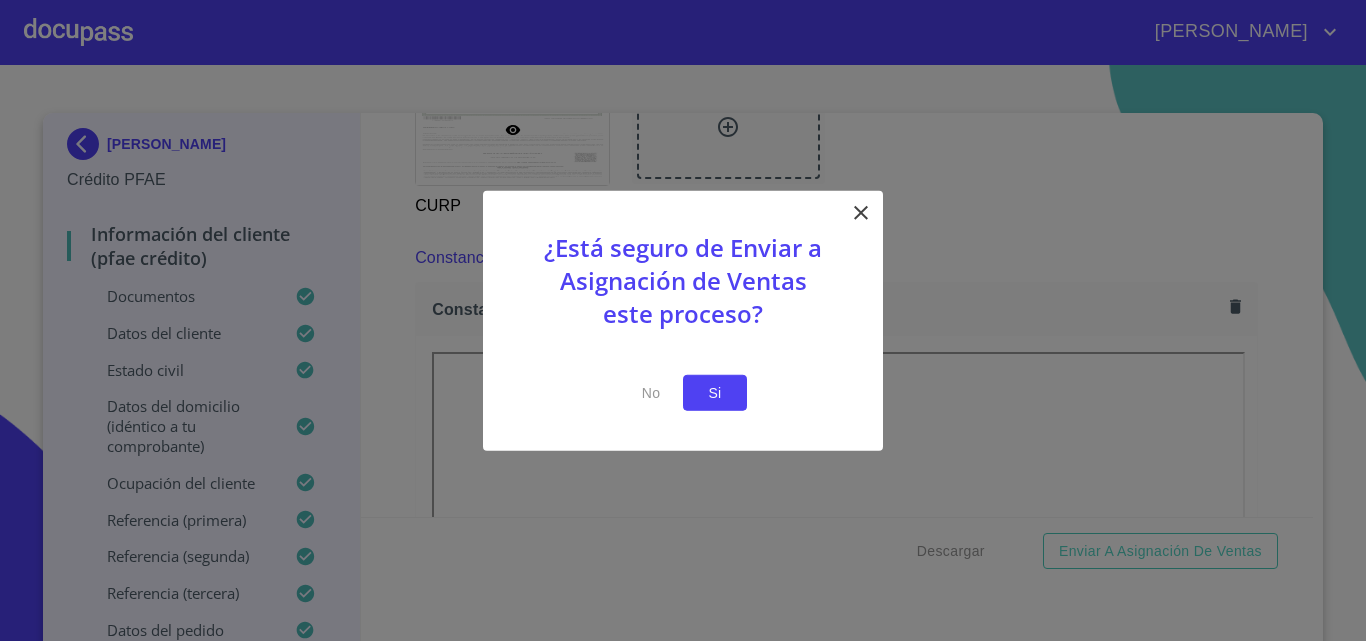 click on "Si" at bounding box center [715, 392] 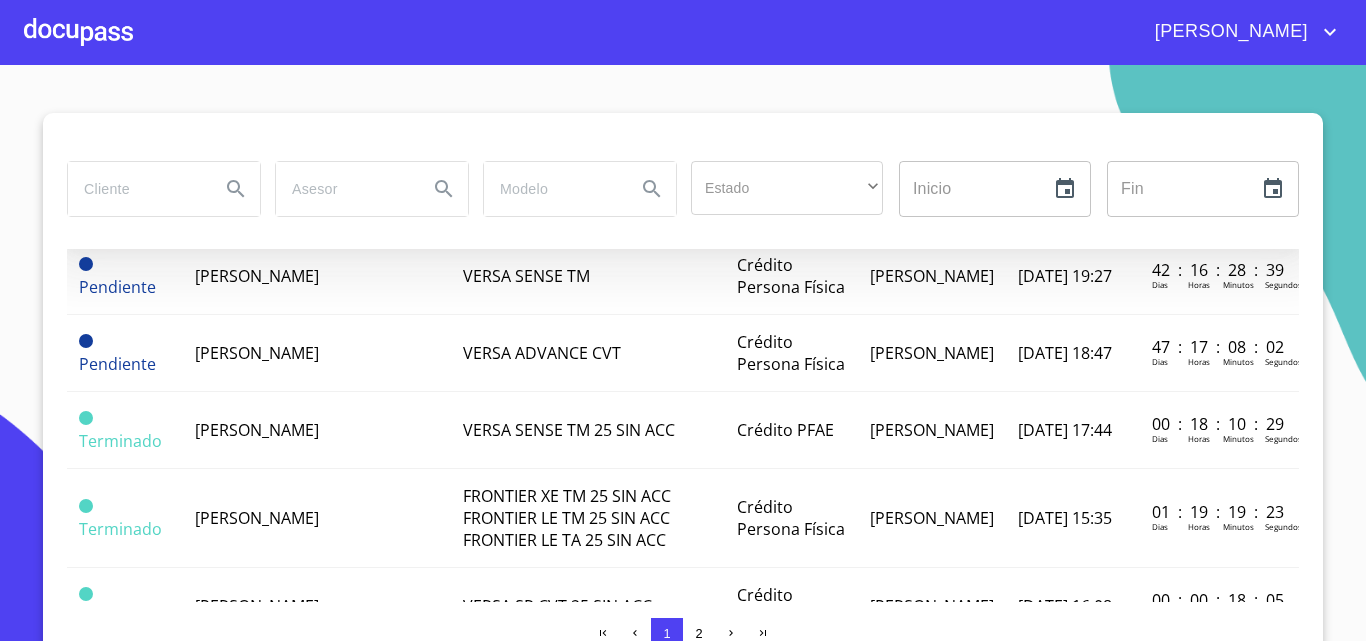 scroll, scrollTop: 200, scrollLeft: 0, axis: vertical 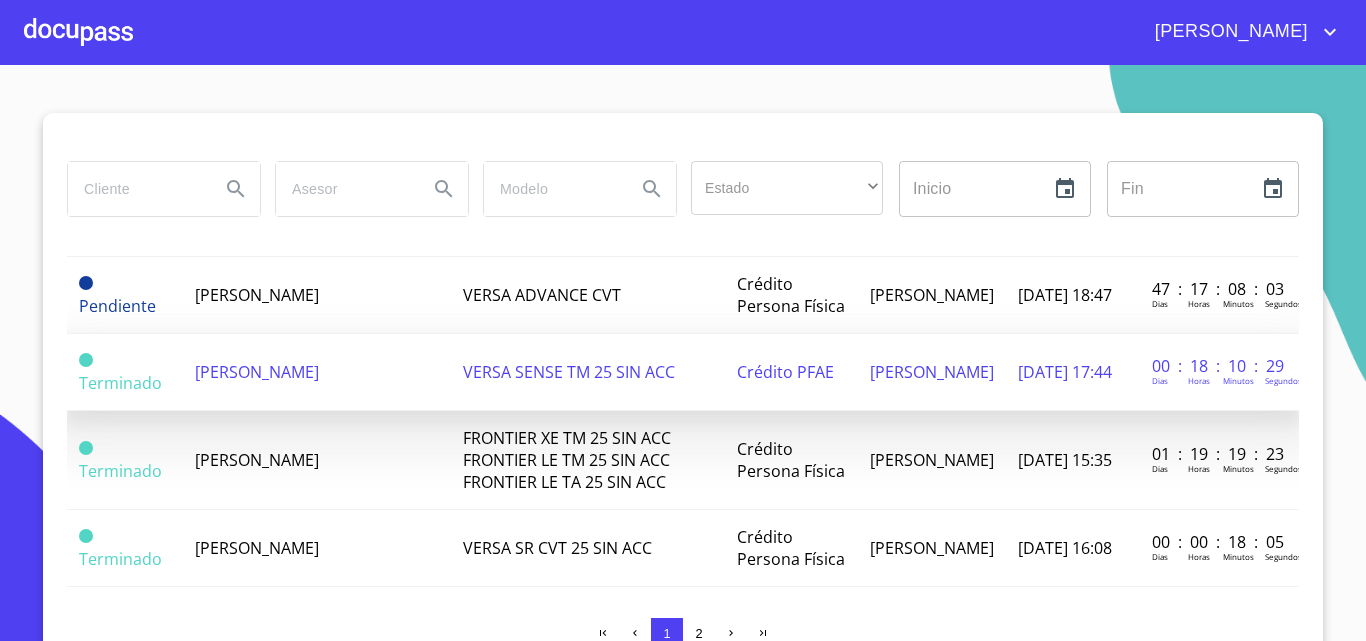 click on "[PERSON_NAME]" at bounding box center [257, 372] 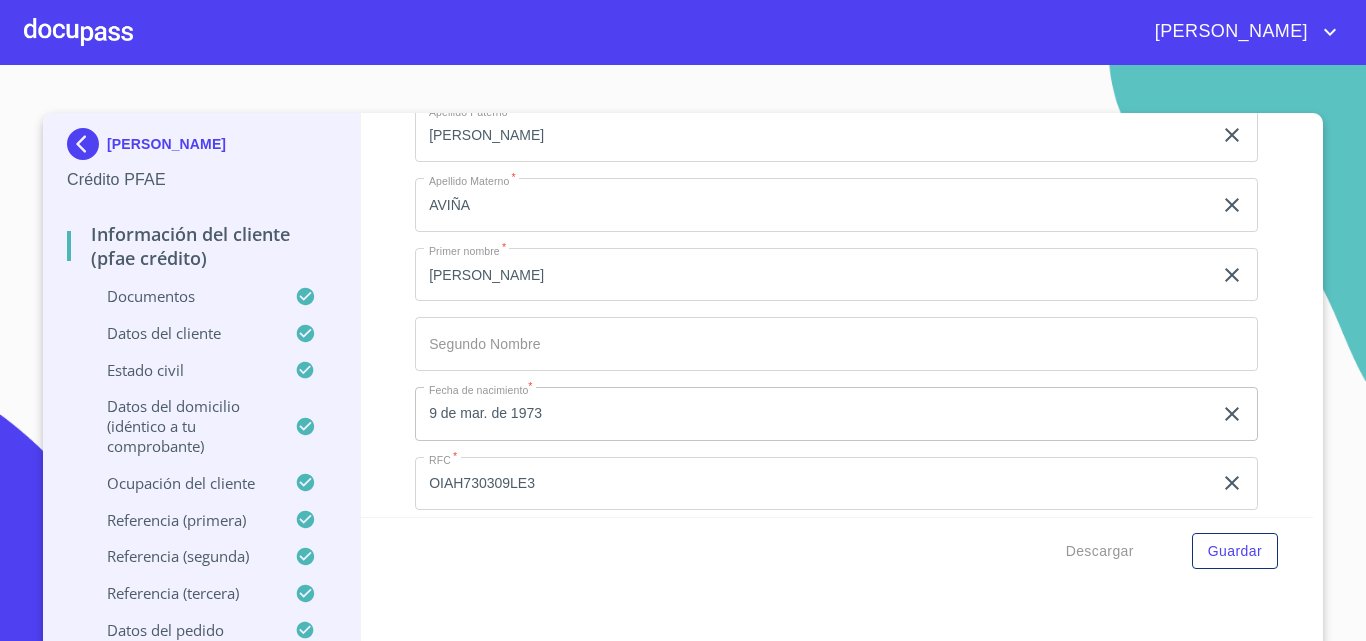 scroll, scrollTop: 4364, scrollLeft: 0, axis: vertical 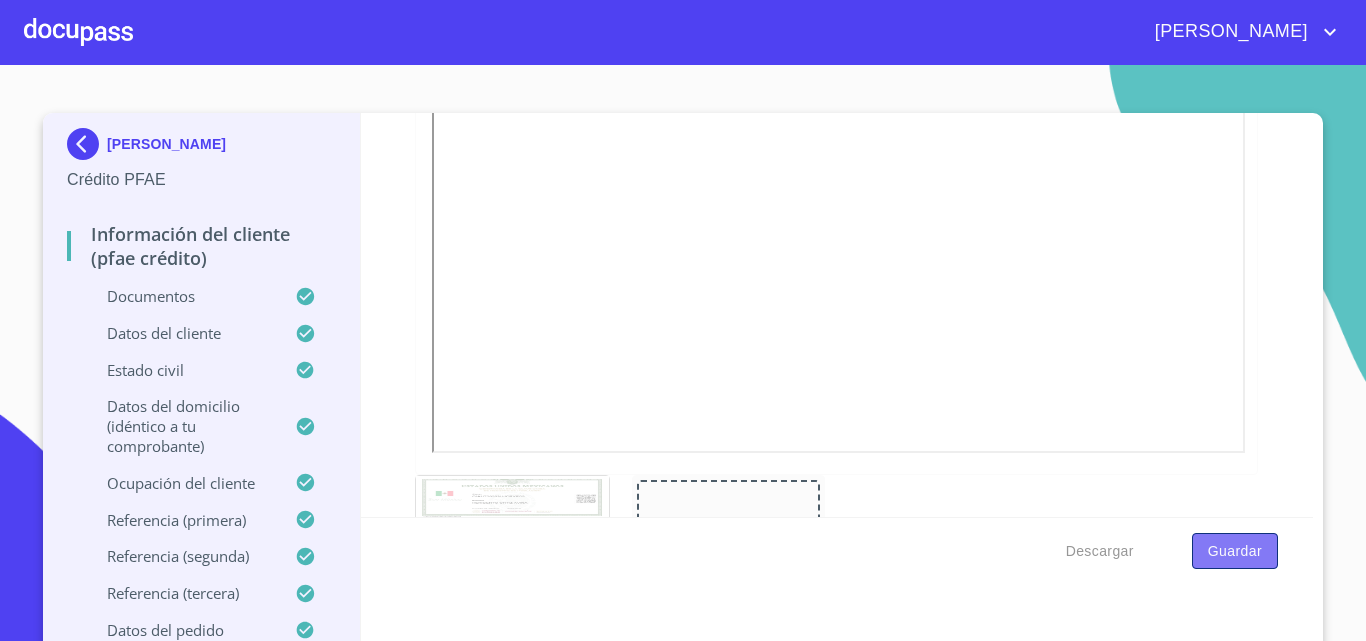 click on "Guardar" at bounding box center [1235, 551] 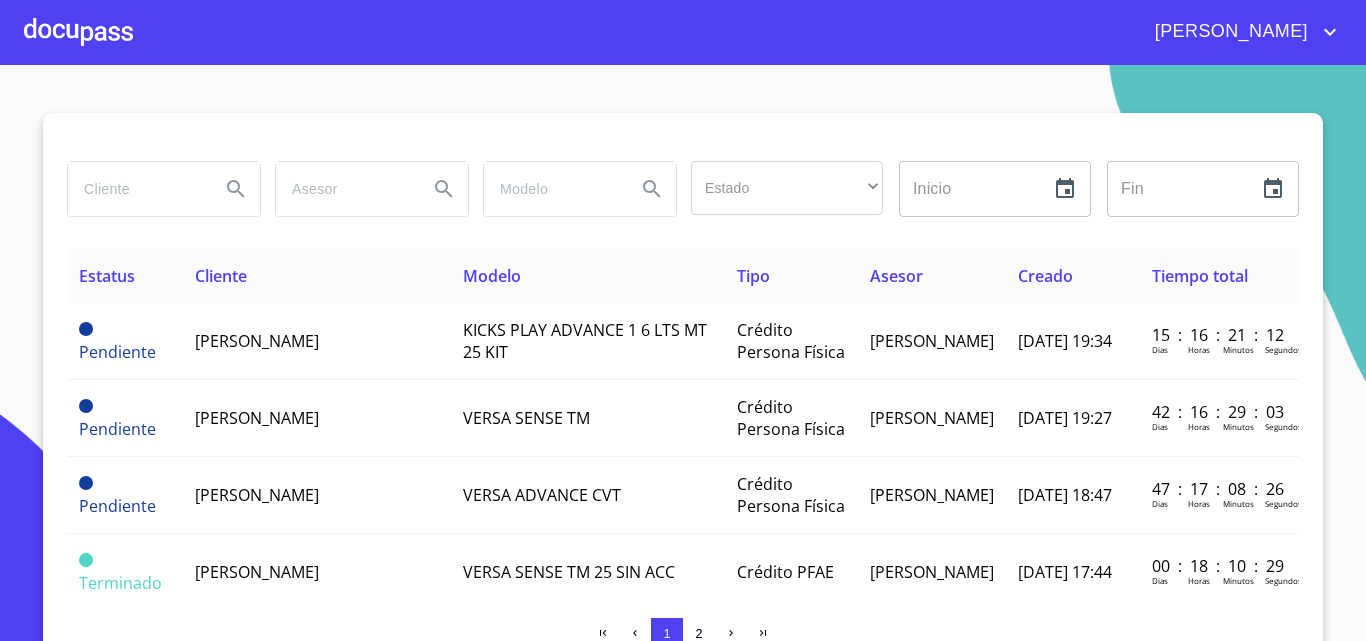 click at bounding box center [683, 137] 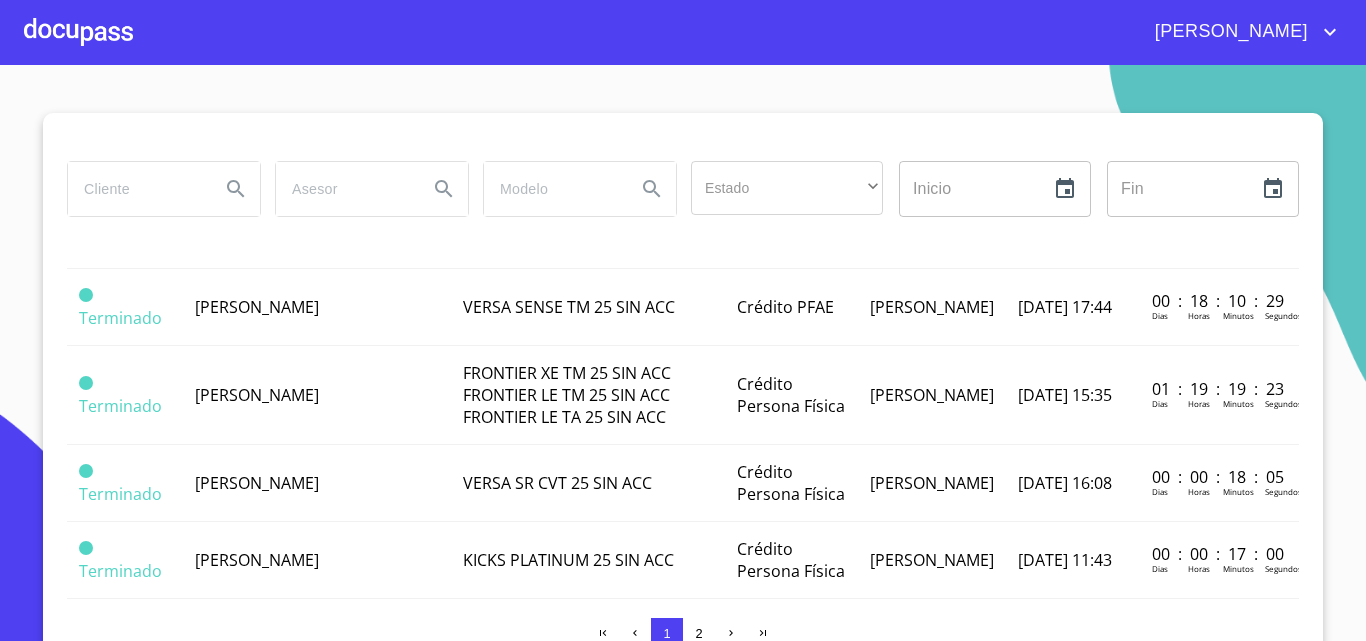 scroll, scrollTop: 300, scrollLeft: 0, axis: vertical 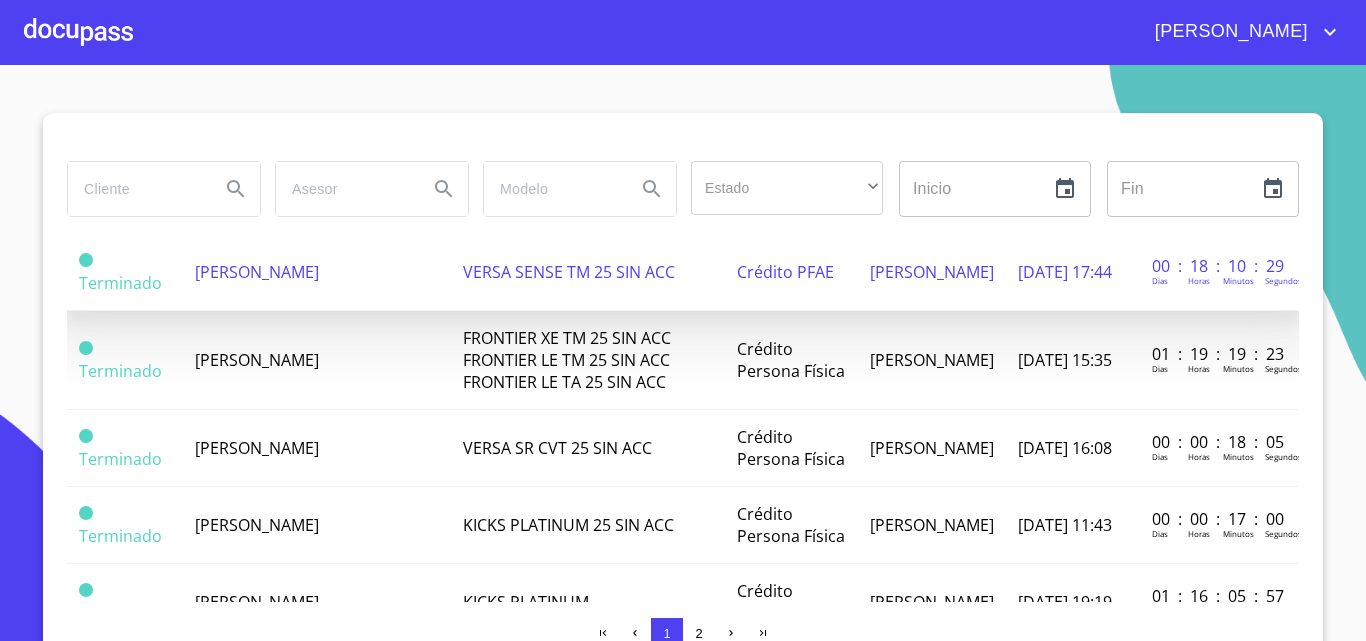 click on "[PERSON_NAME]" at bounding box center [257, 272] 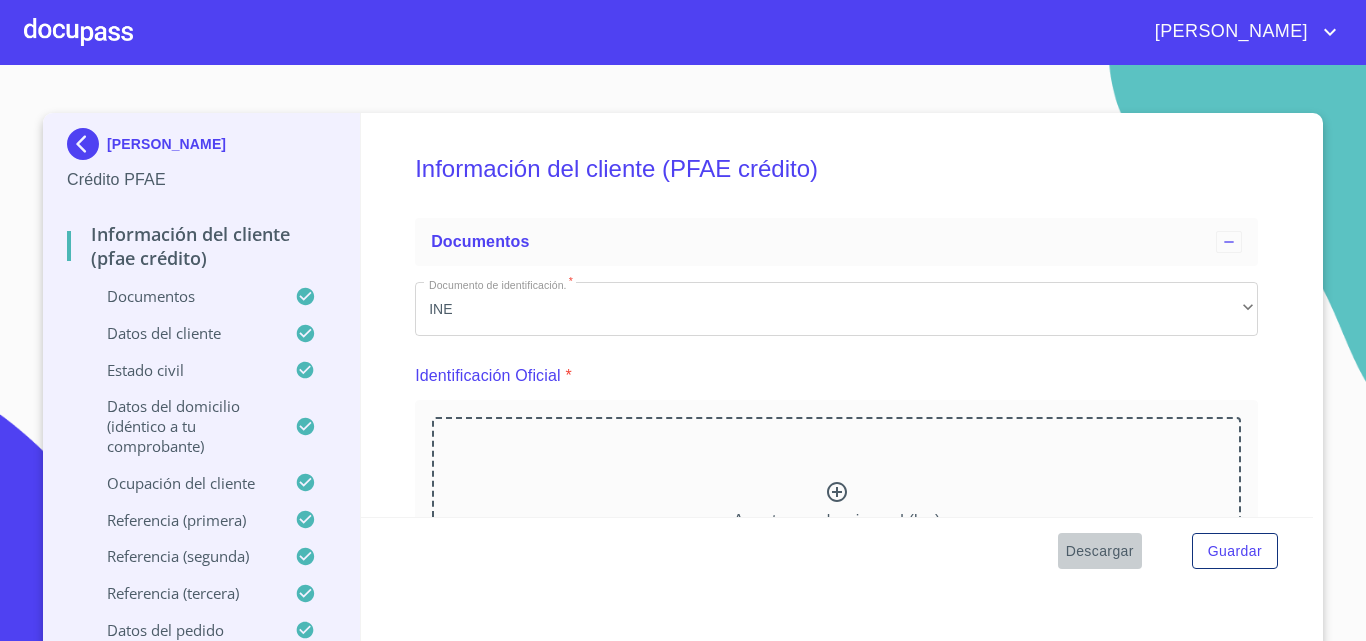 click on "Descargar" at bounding box center (1100, 551) 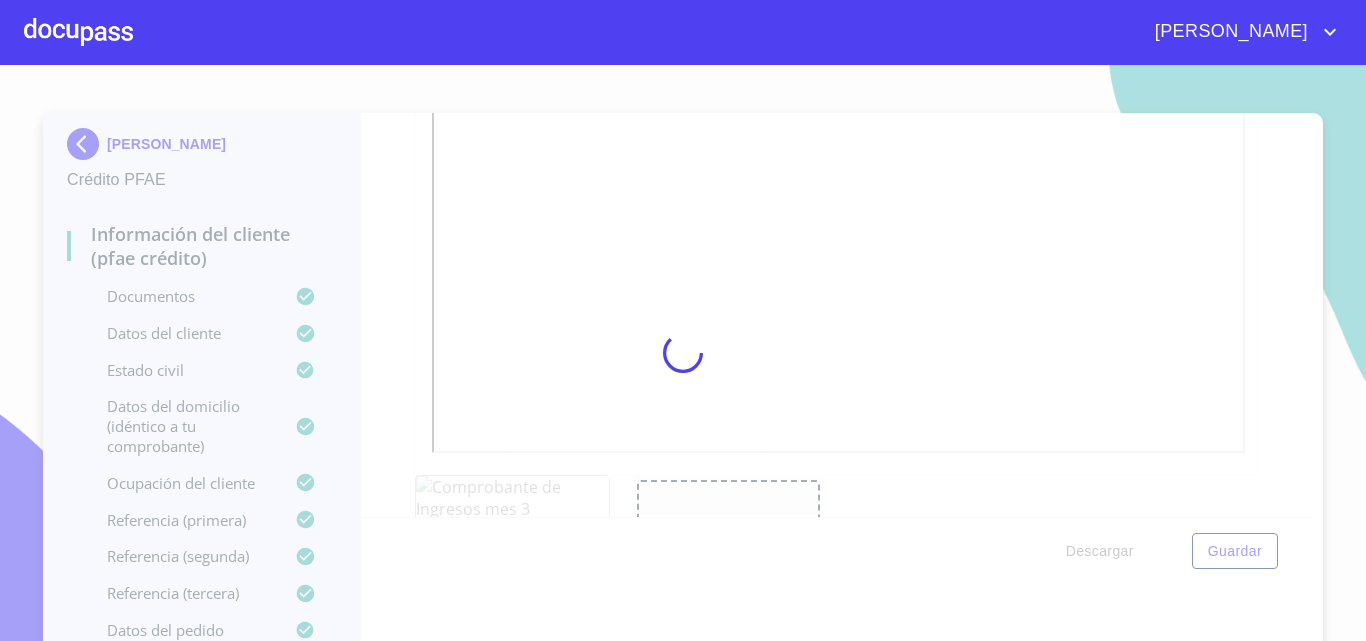 scroll, scrollTop: 5831, scrollLeft: 0, axis: vertical 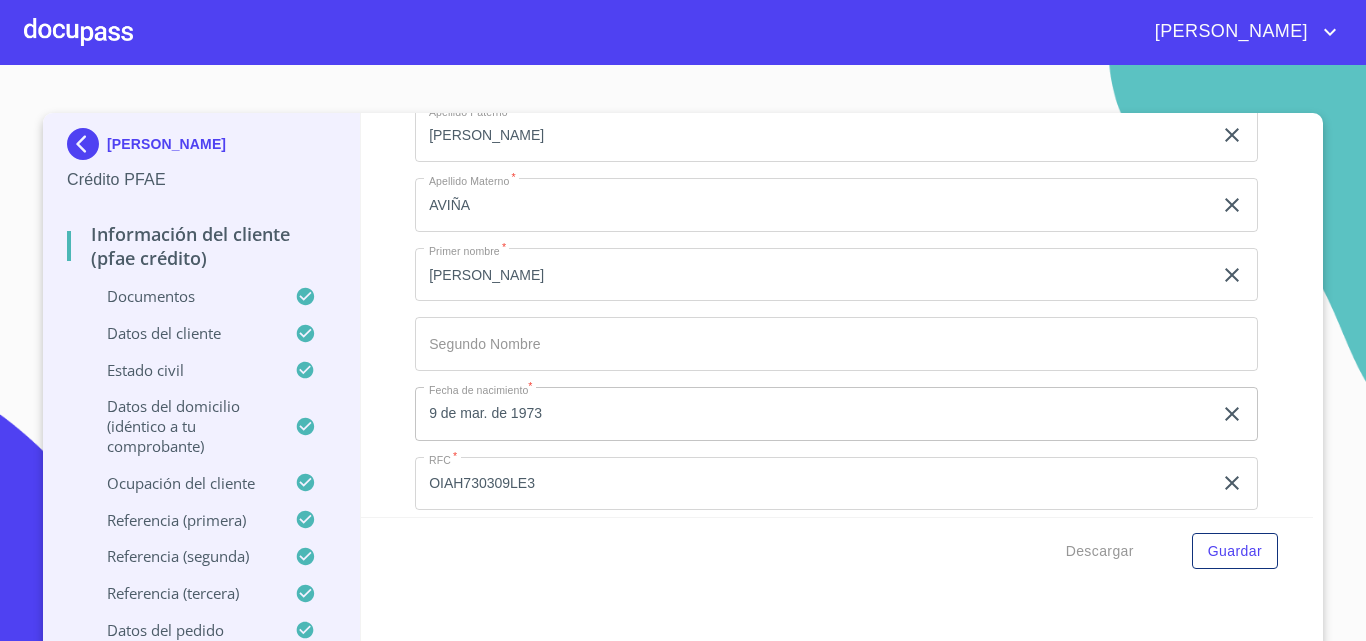click on "[PERSON_NAME]" at bounding box center [683, 32] 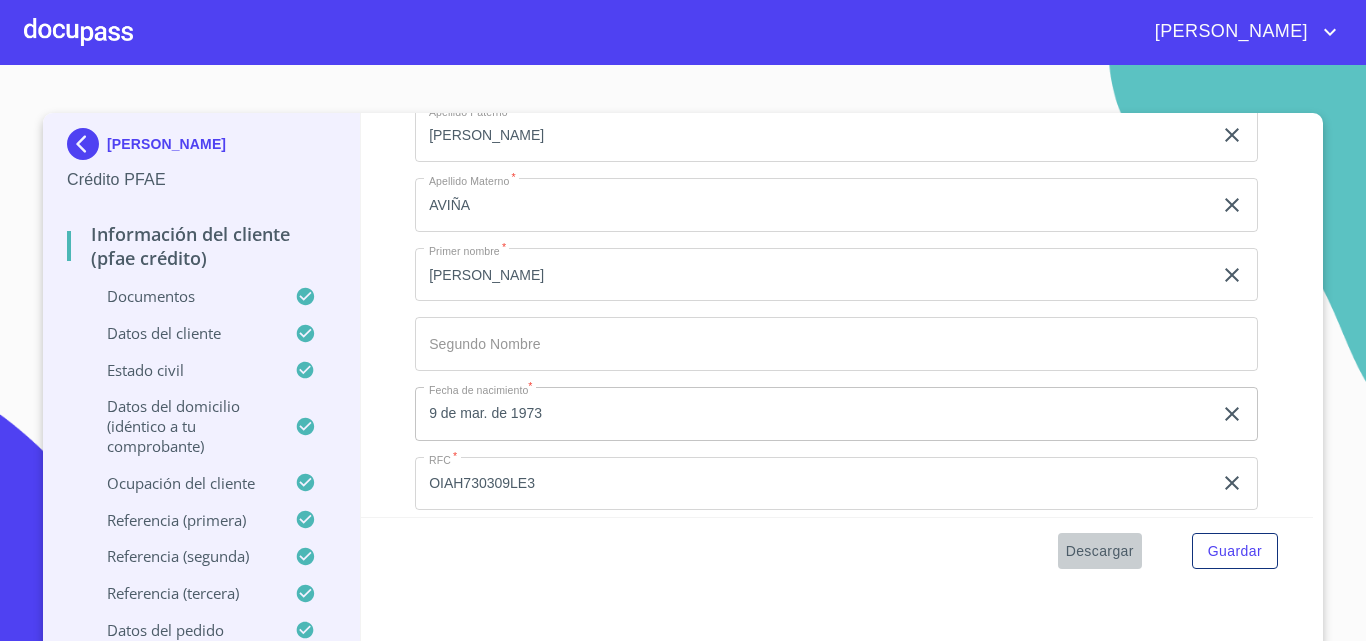 click on "Descargar" at bounding box center (1100, 551) 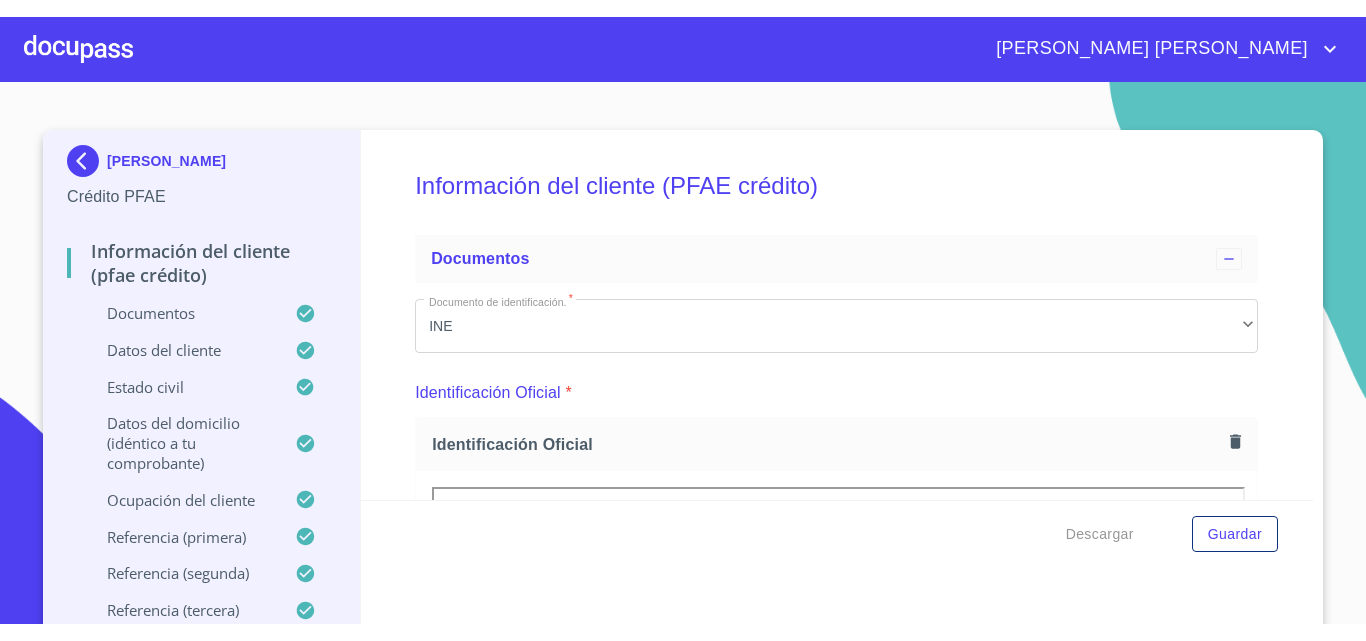 scroll, scrollTop: 0, scrollLeft: 0, axis: both 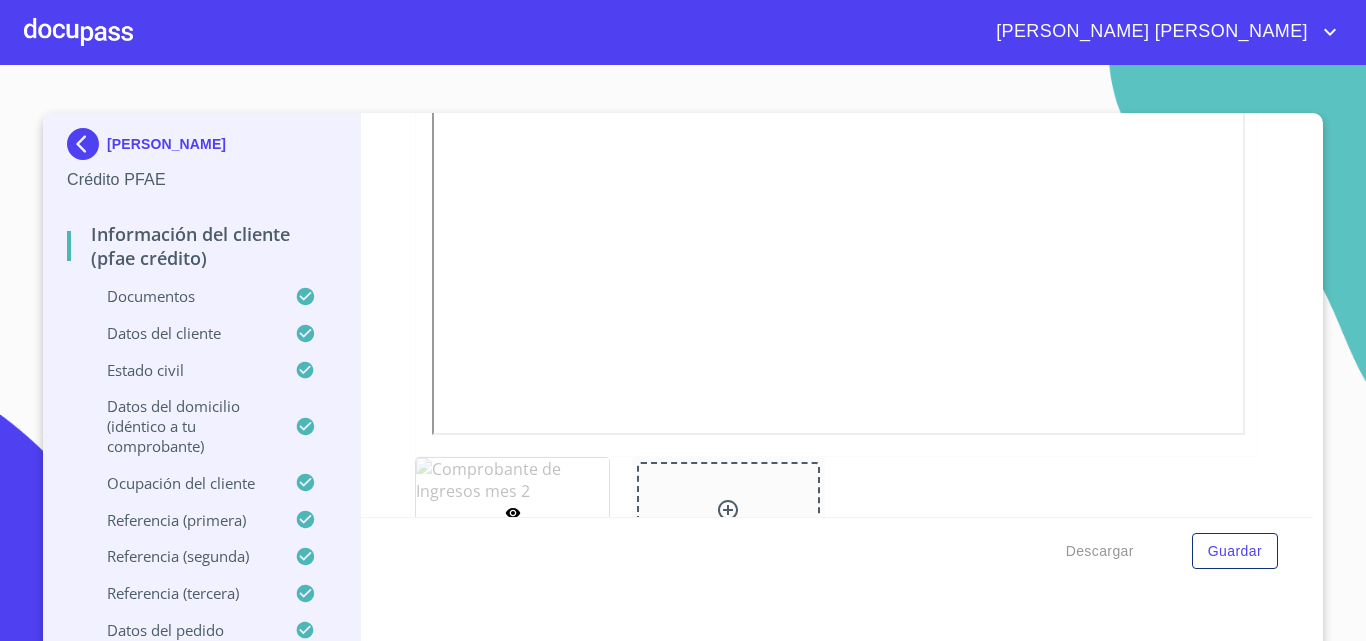 click at bounding box center [78, 32] 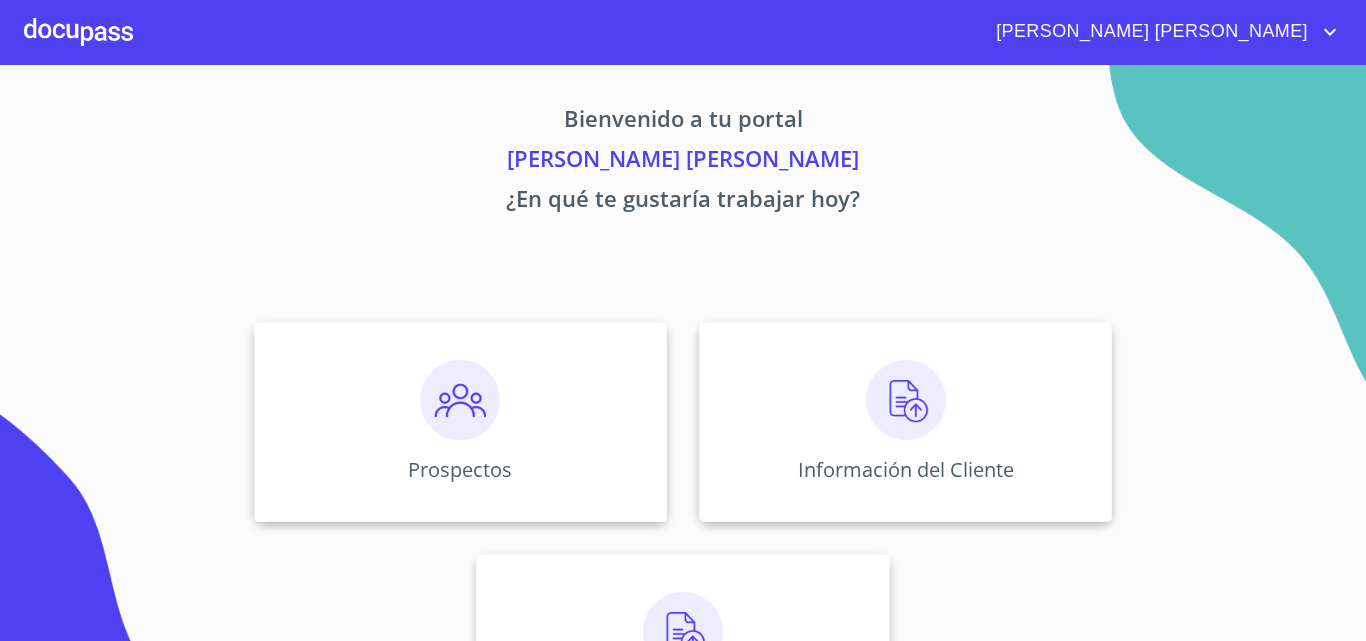 scroll, scrollTop: 0, scrollLeft: 0, axis: both 